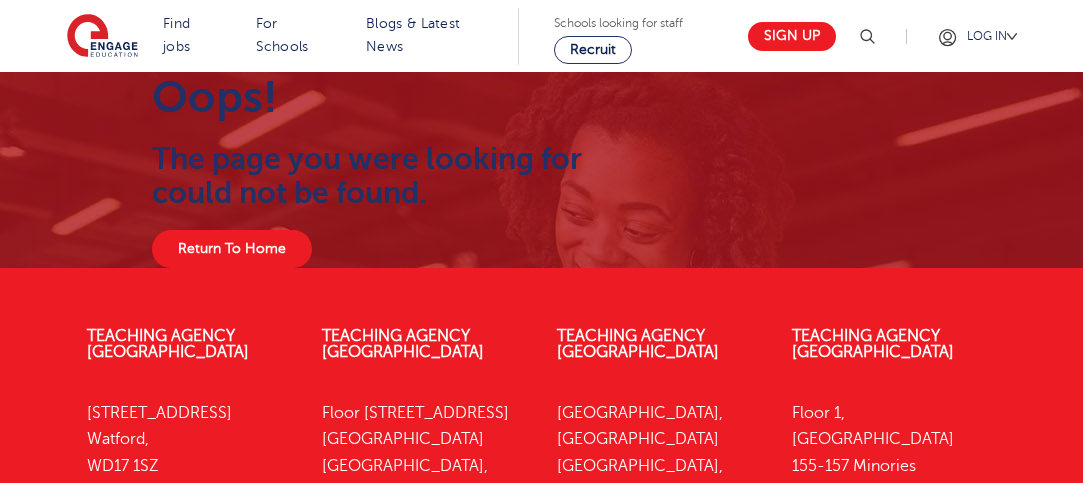 scroll, scrollTop: 0, scrollLeft: 0, axis: both 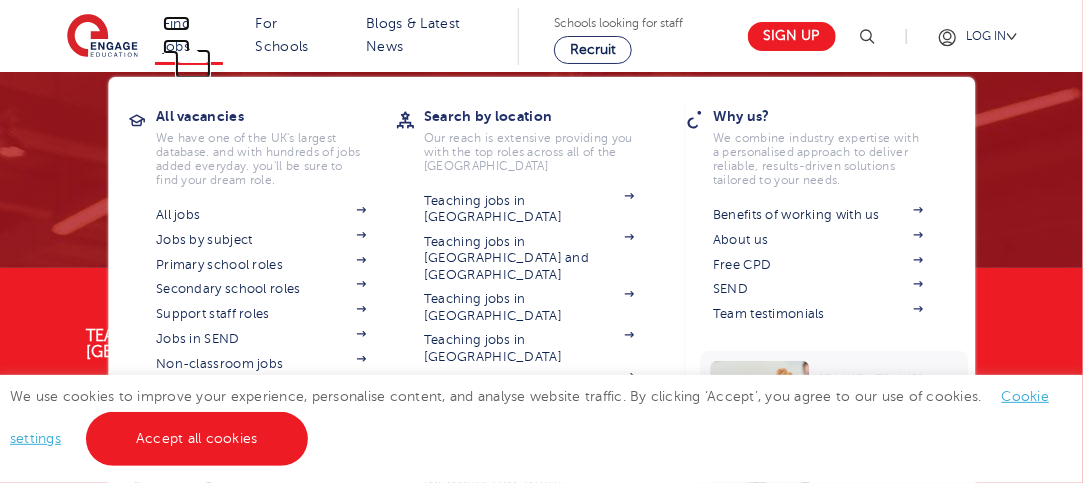 click on "Find jobs" at bounding box center [176, 35] 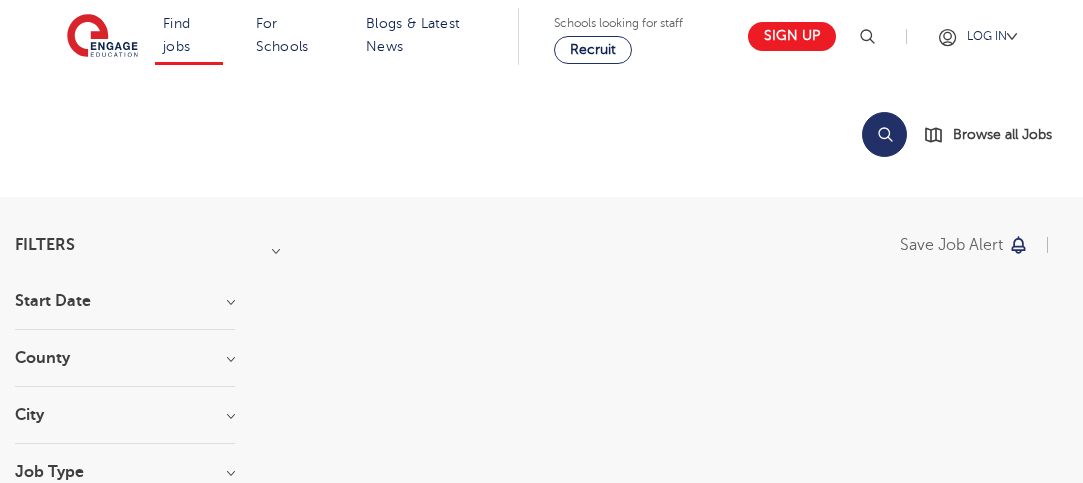 scroll, scrollTop: 0, scrollLeft: 0, axis: both 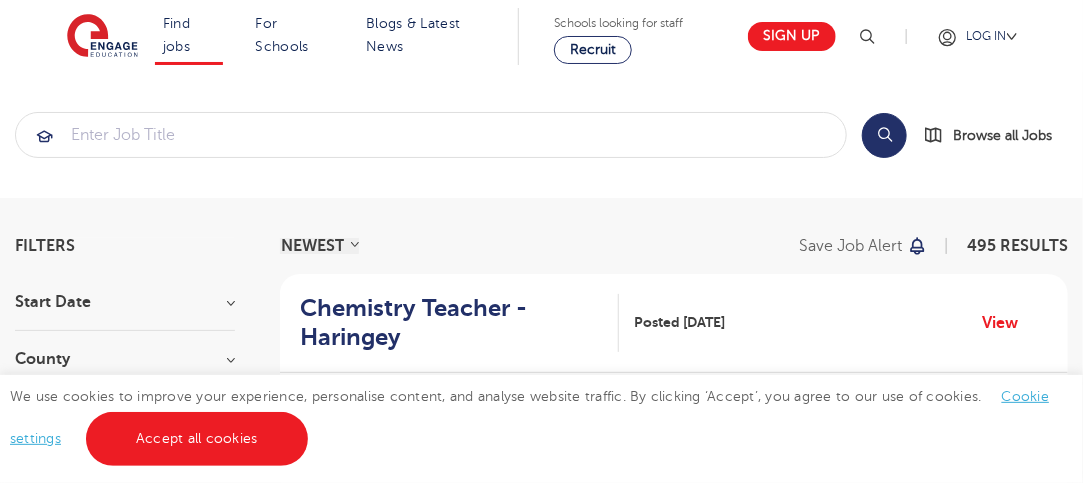 click at bounding box center (867, 37) 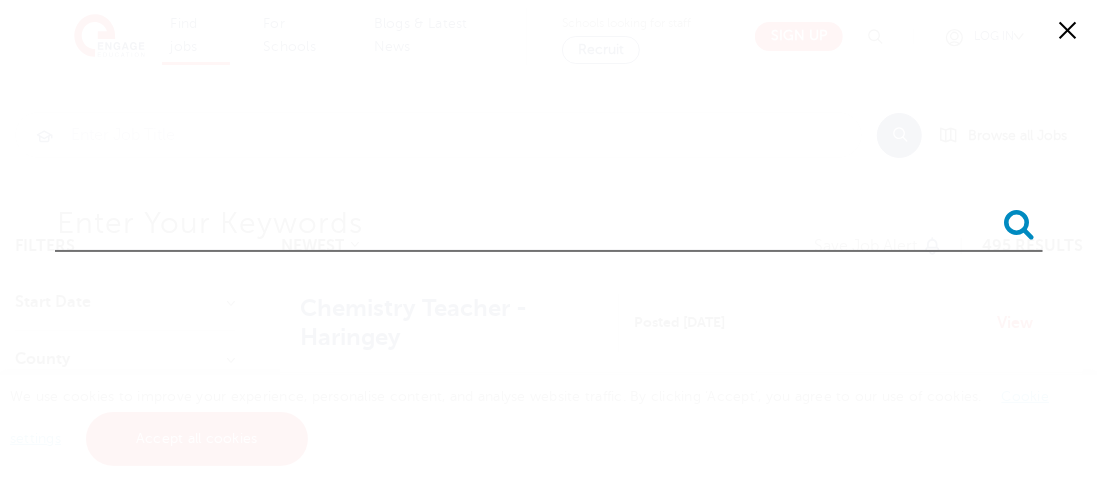 click at bounding box center (1019, 224) 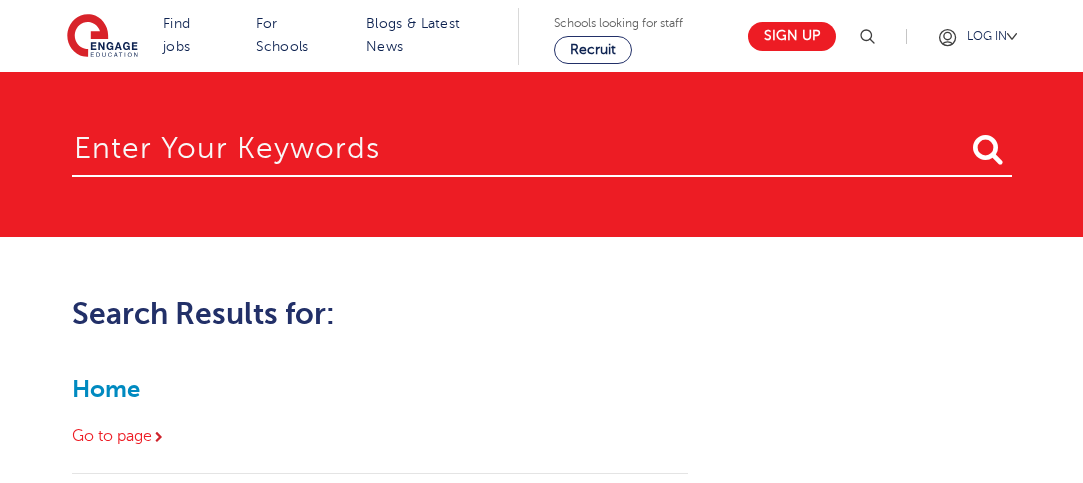 scroll, scrollTop: 0, scrollLeft: 0, axis: both 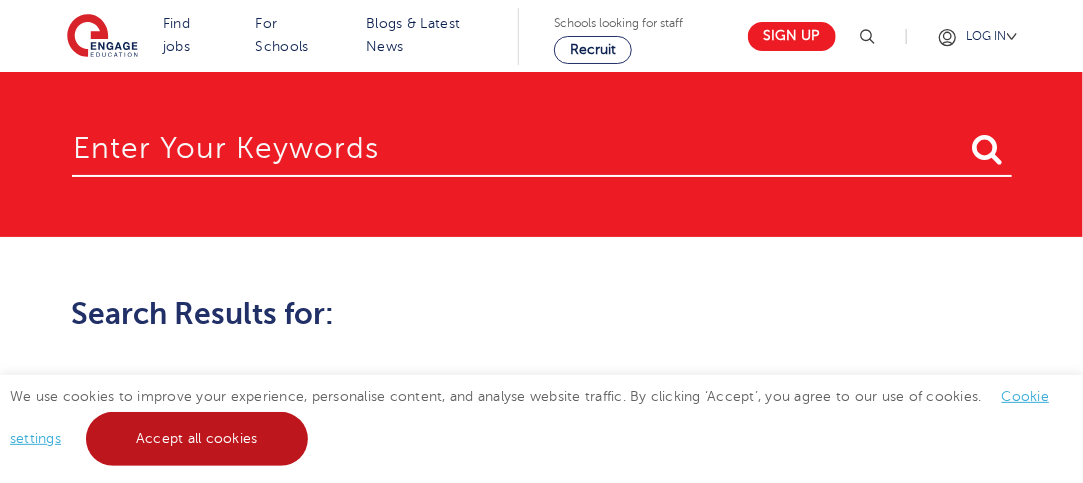 click on "Accept all cookies" at bounding box center (197, 439) 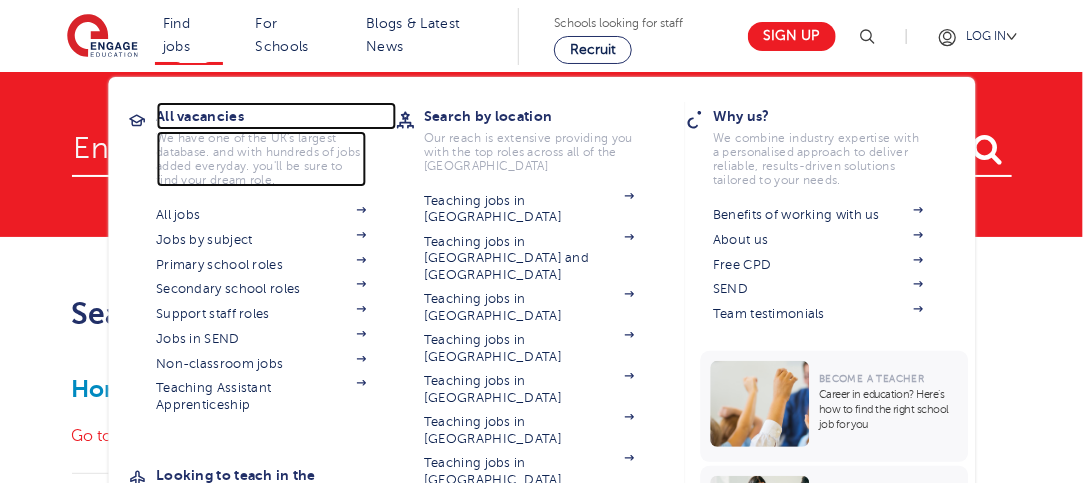 click on "All vacancies" at bounding box center (276, 116) 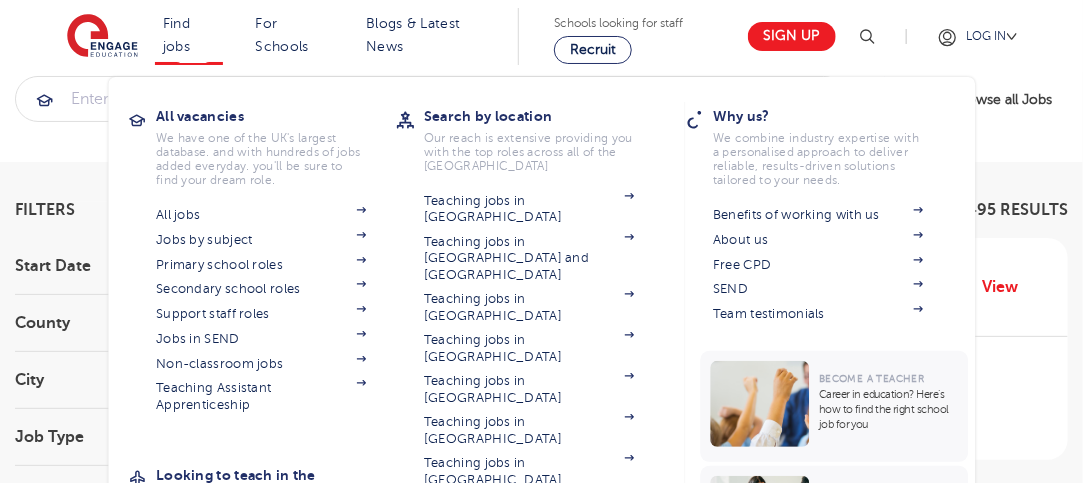 scroll, scrollTop: 40, scrollLeft: 0, axis: vertical 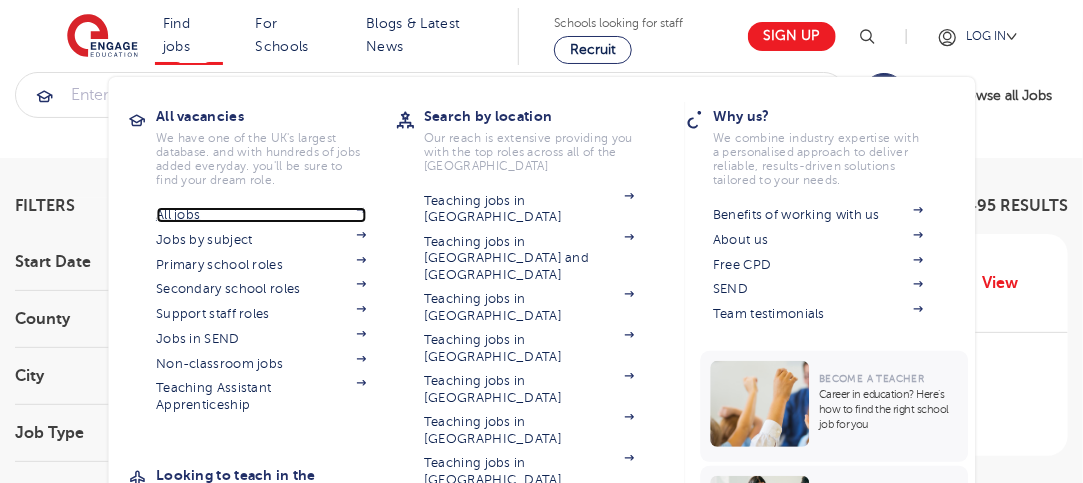 click on "All jobs" at bounding box center [261, 215] 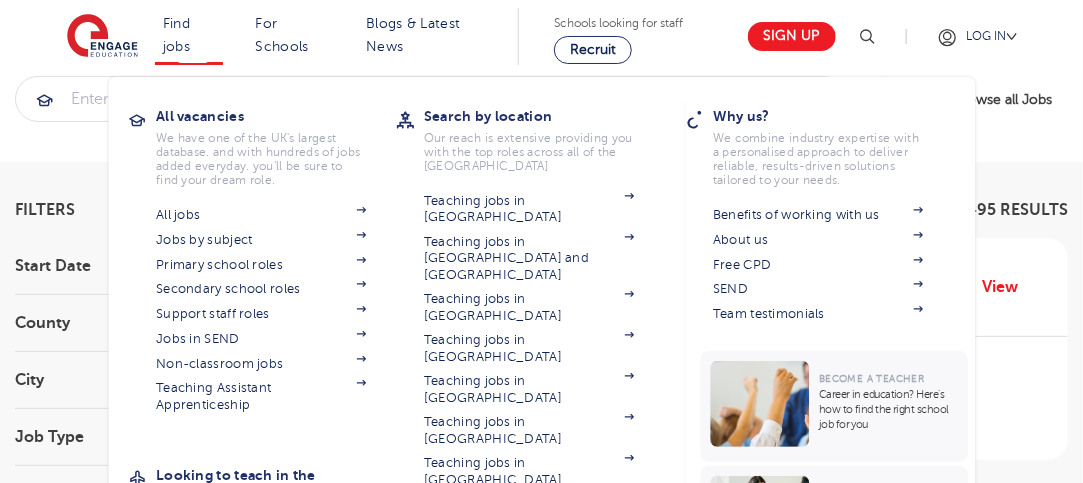 scroll, scrollTop: 40, scrollLeft: 0, axis: vertical 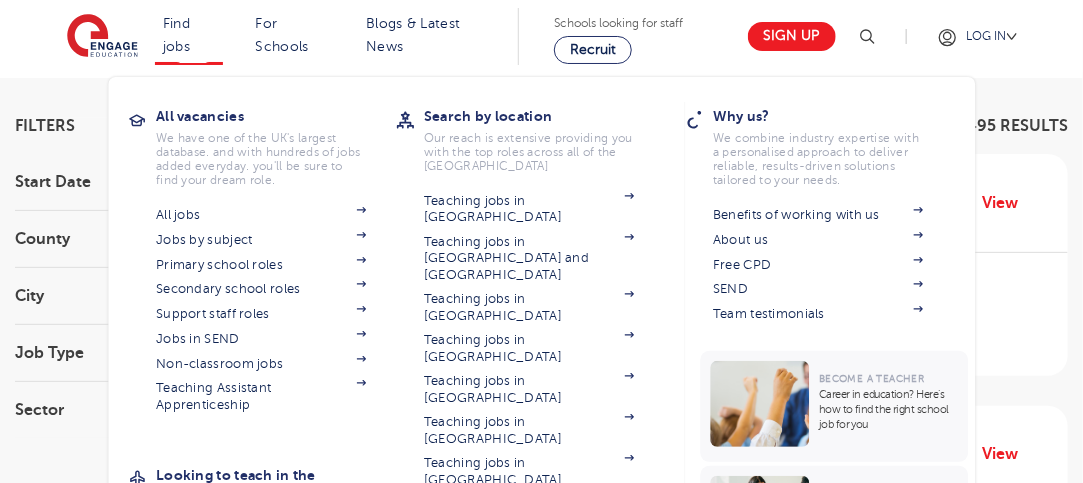 click on "All vacancies We have one of the UK's largest database. and with hundreds of jobs added everyday. you'll be sure to find your dream role.
All jobs
Jobs by subject
Primary school roles
Secondary school roles
Support staff roles
Jobs in SEND
Non-classroom jobs
Teaching Assistant Apprenticeship
Looking to teach in the UK? We've supported teachers from all over the world to relocate to the UK to teach - no matter where you're based, we'd be delighted to help you on your journey too.
Where are you relocating from?
iday for teachers" at bounding box center [262, 434] 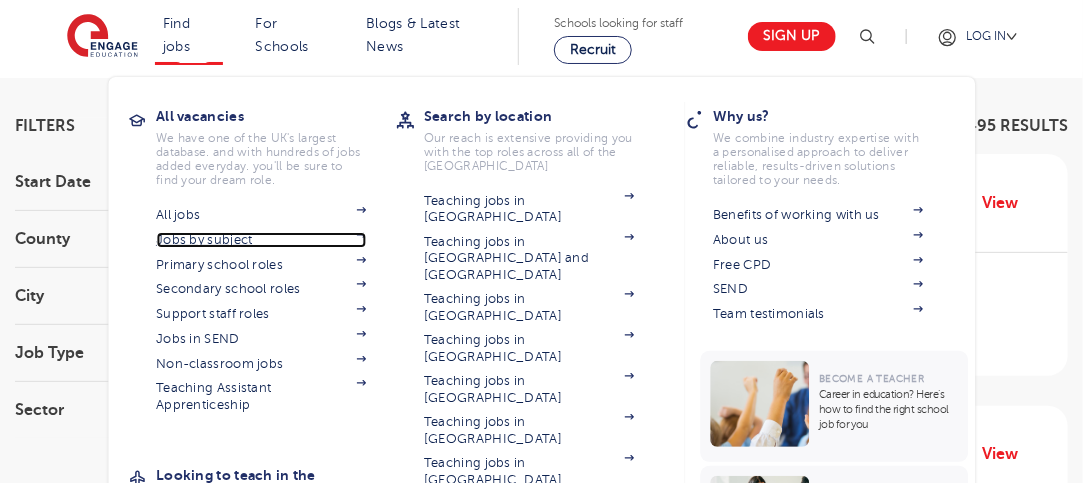 click on "Jobs by subject" at bounding box center (261, 240) 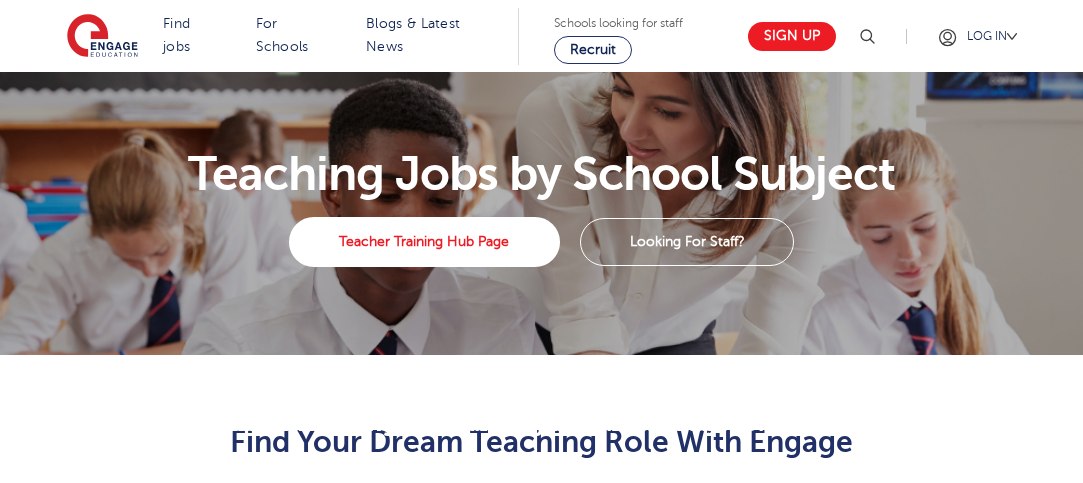 scroll, scrollTop: 0, scrollLeft: 0, axis: both 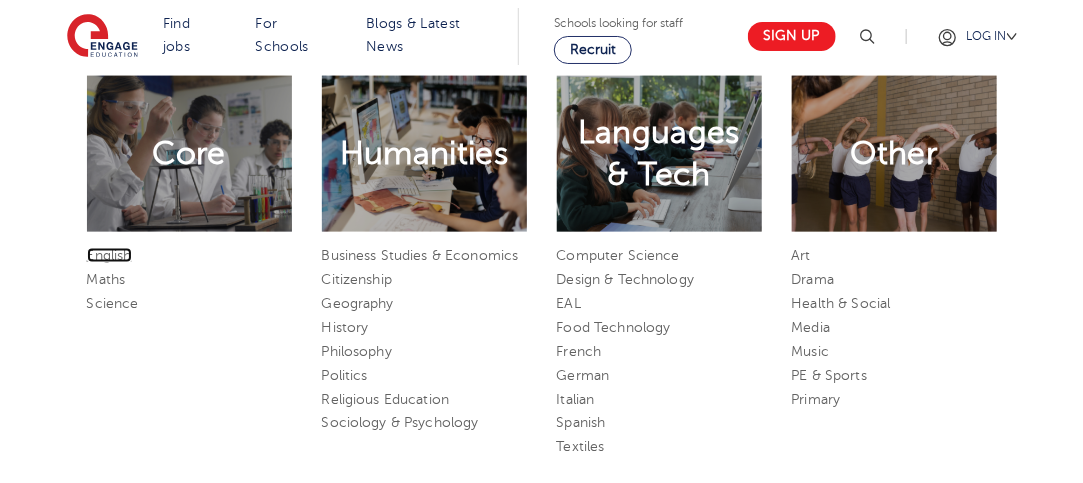 click on "English" at bounding box center [109, 255] 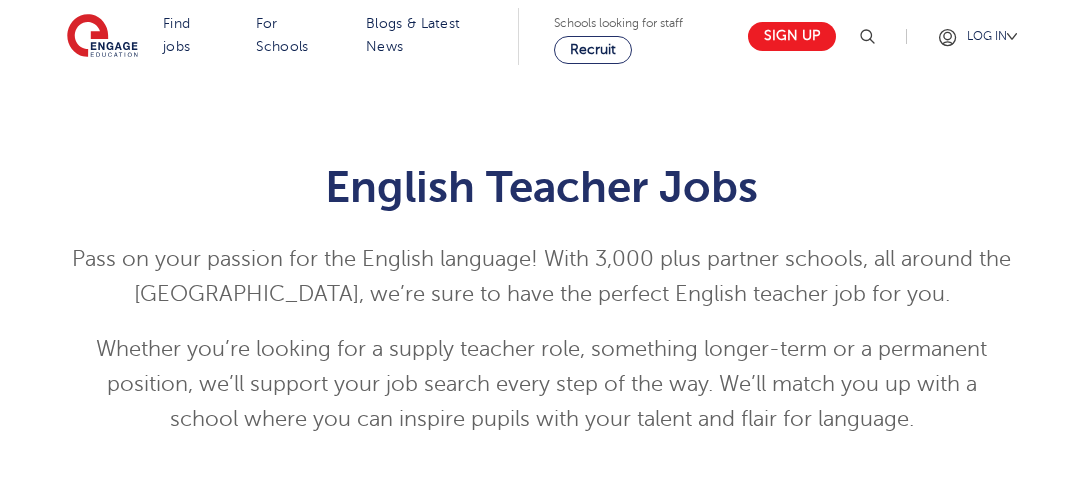 scroll, scrollTop: 0, scrollLeft: 0, axis: both 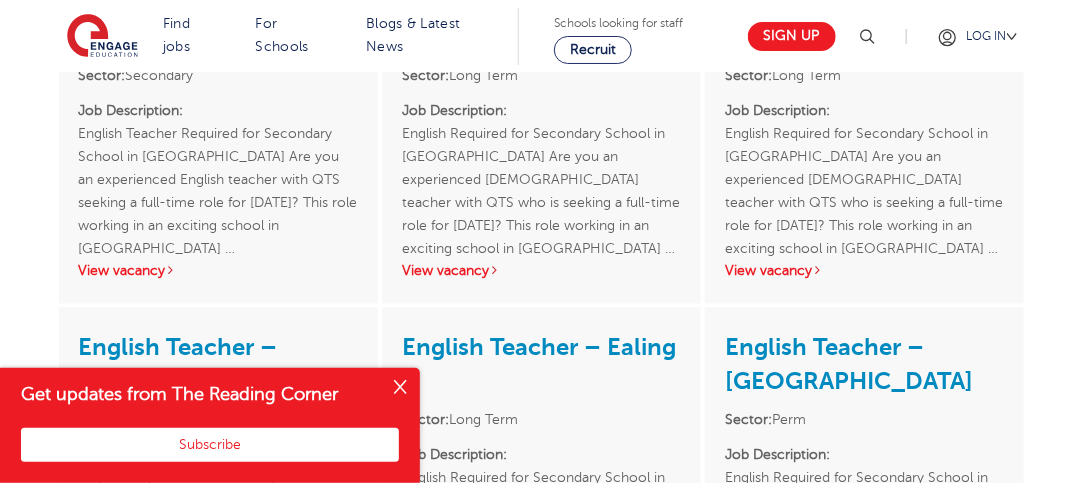 click at bounding box center [400, 388] 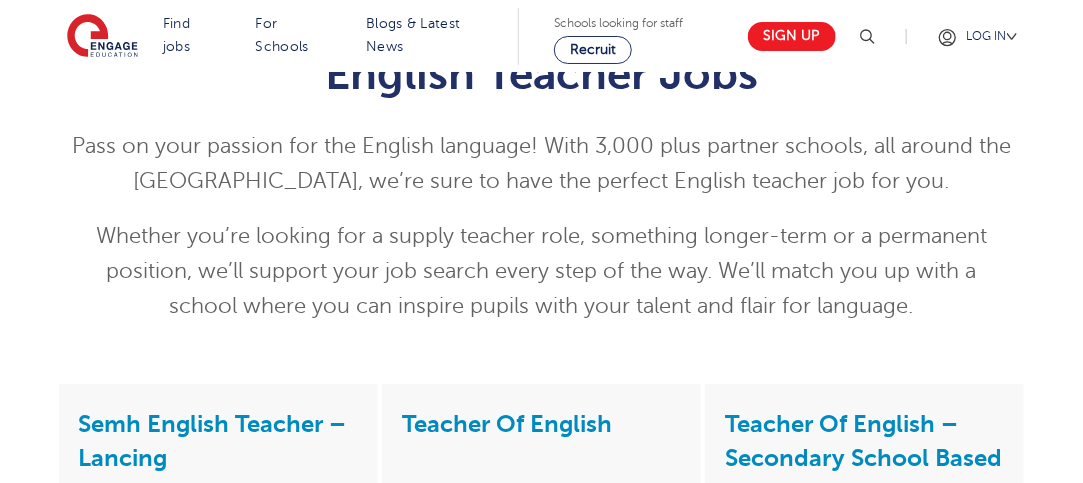 scroll, scrollTop: 0, scrollLeft: 0, axis: both 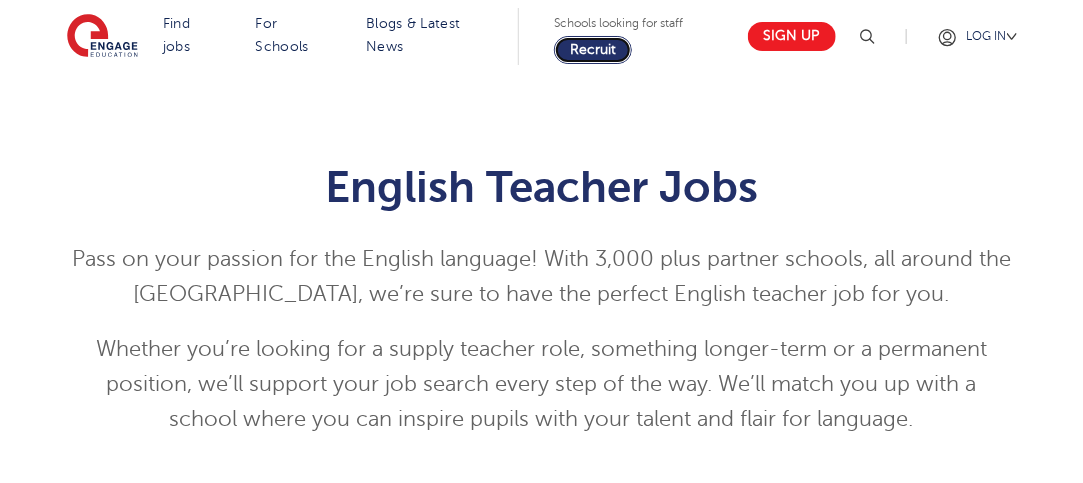 click on "Recruit" at bounding box center (593, 49) 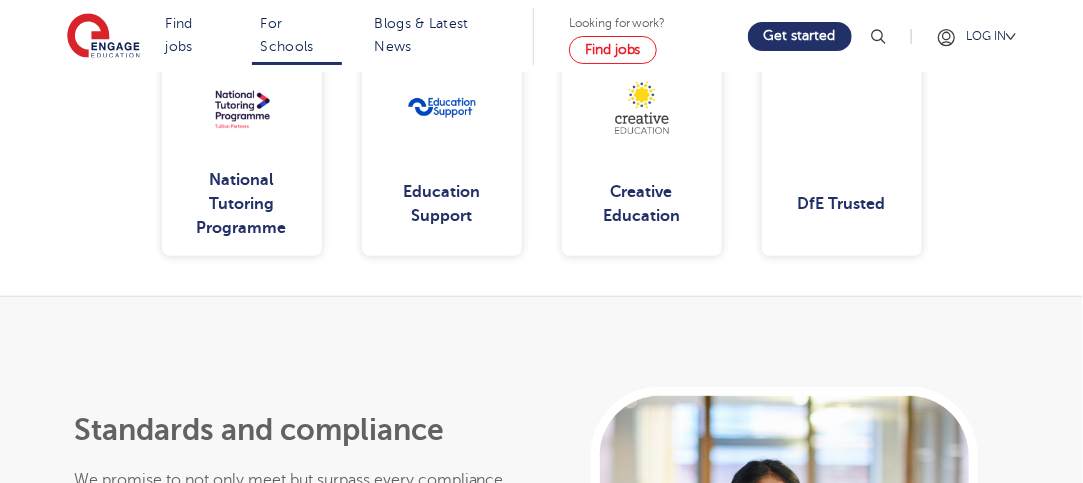 scroll, scrollTop: 3000, scrollLeft: 0, axis: vertical 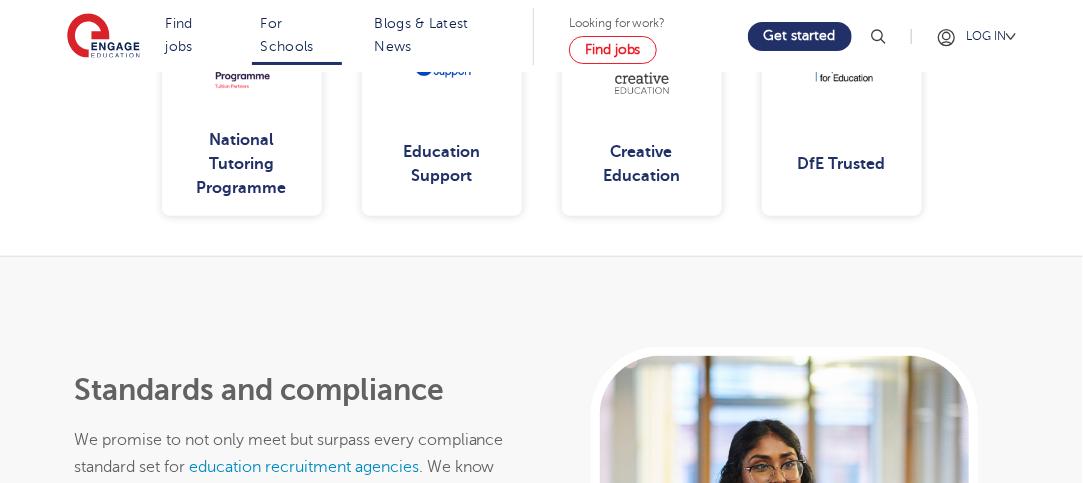 click on "Education Support" at bounding box center (442, 164) 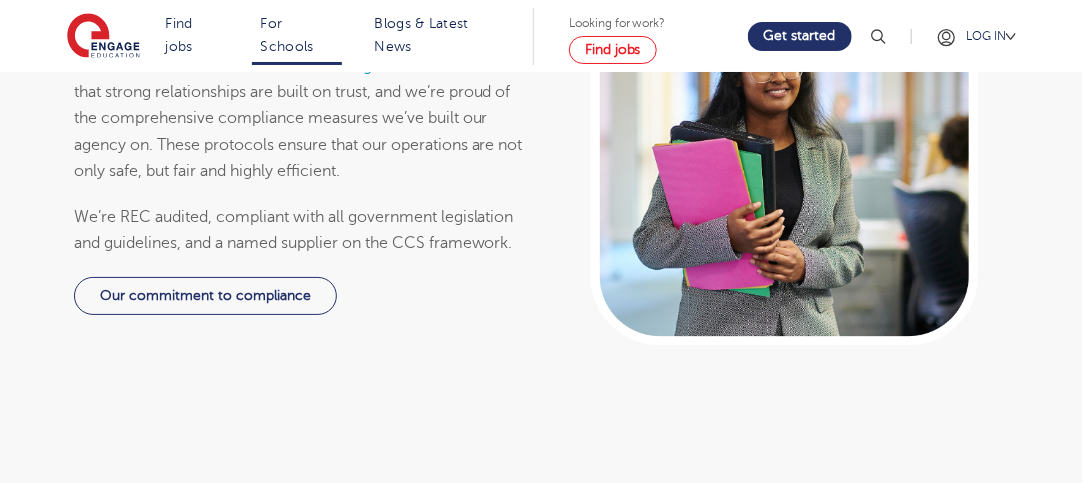 scroll, scrollTop: 3400, scrollLeft: 0, axis: vertical 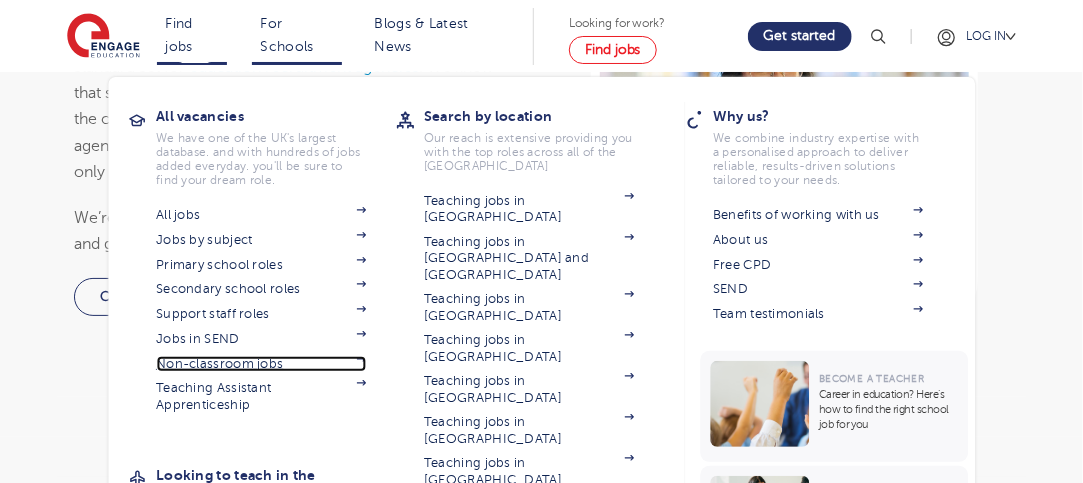 click on "Non-classroom jobs" at bounding box center [261, 364] 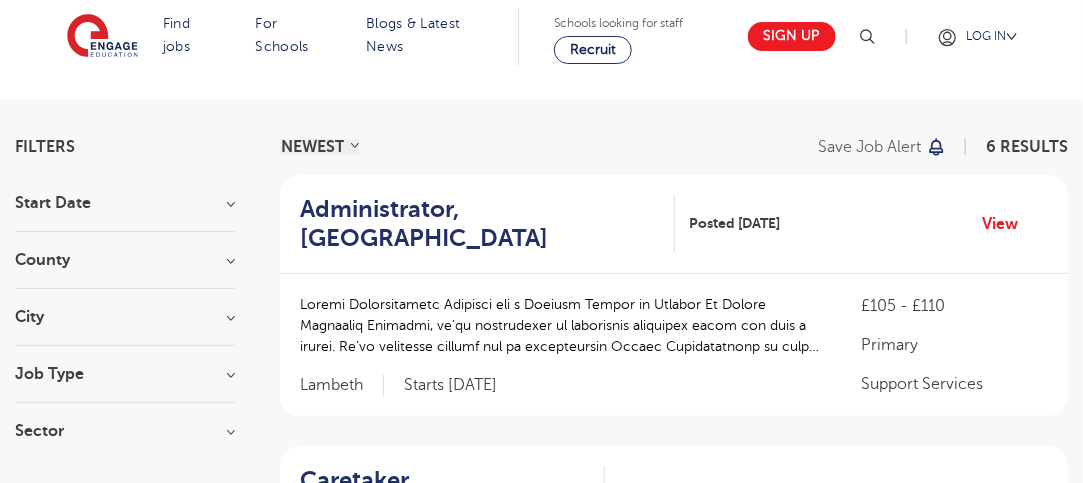 scroll, scrollTop: 0, scrollLeft: 0, axis: both 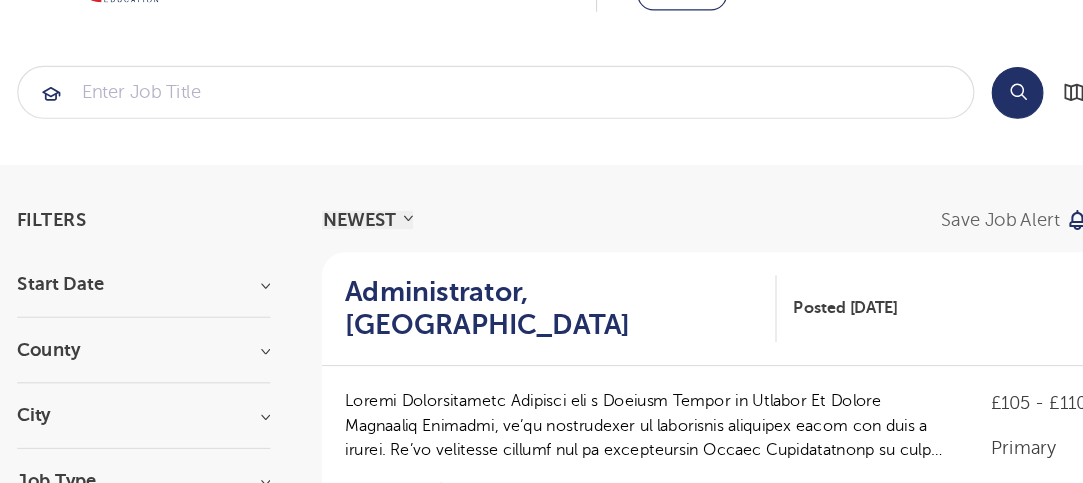 click on "County" at bounding box center (125, 359) 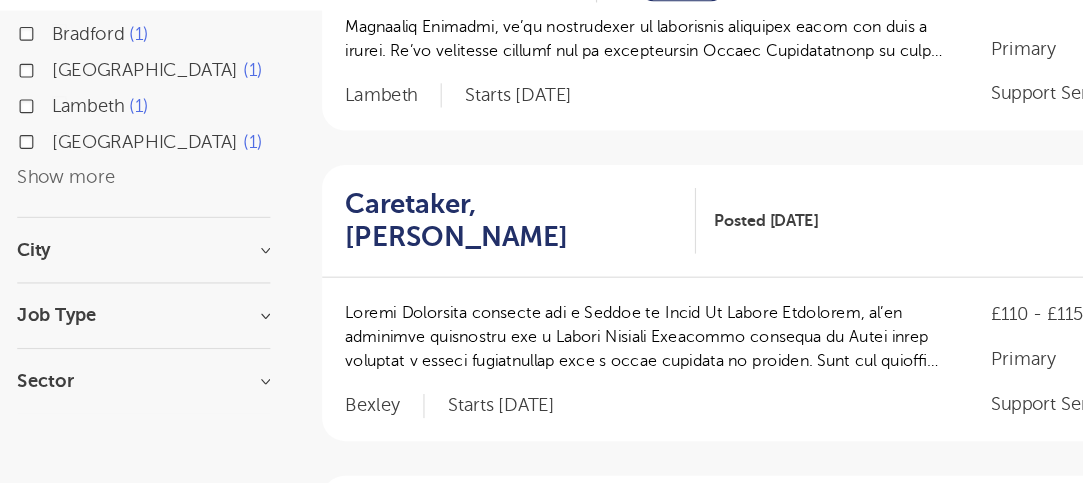 scroll, scrollTop: 352, scrollLeft: 0, axis: vertical 